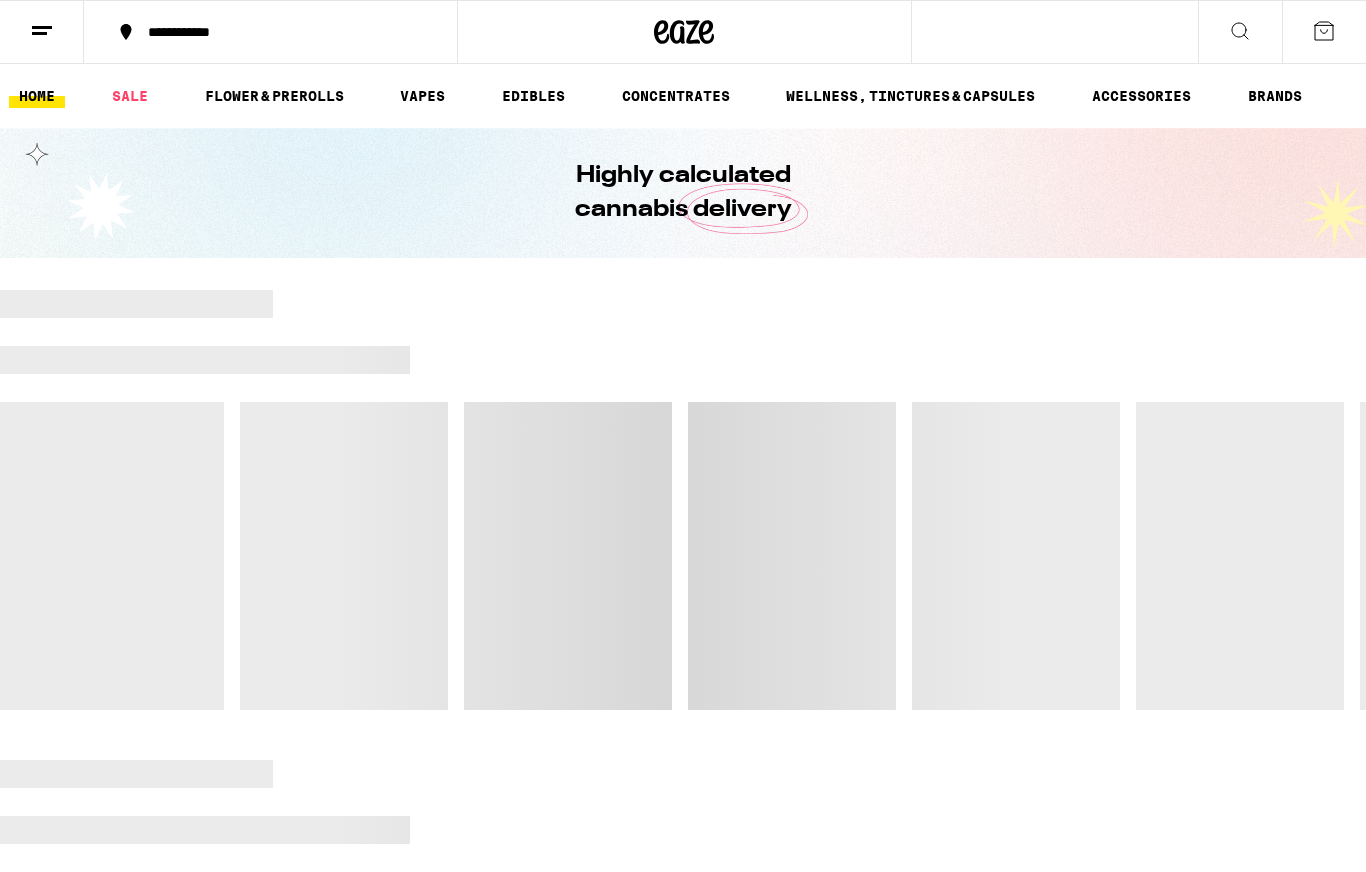 scroll, scrollTop: 0, scrollLeft: 0, axis: both 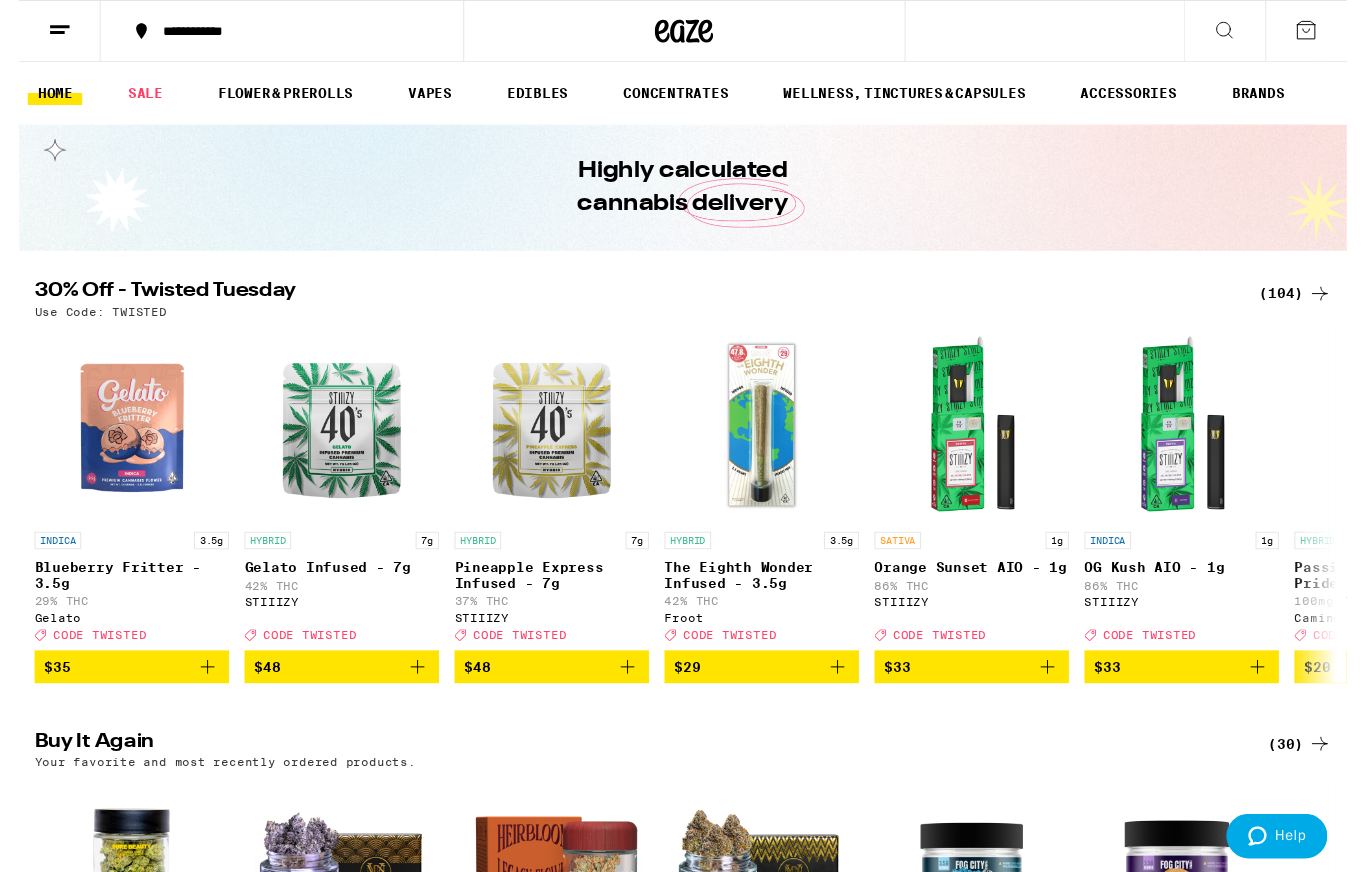 click on "(104)" at bounding box center [1313, 302] 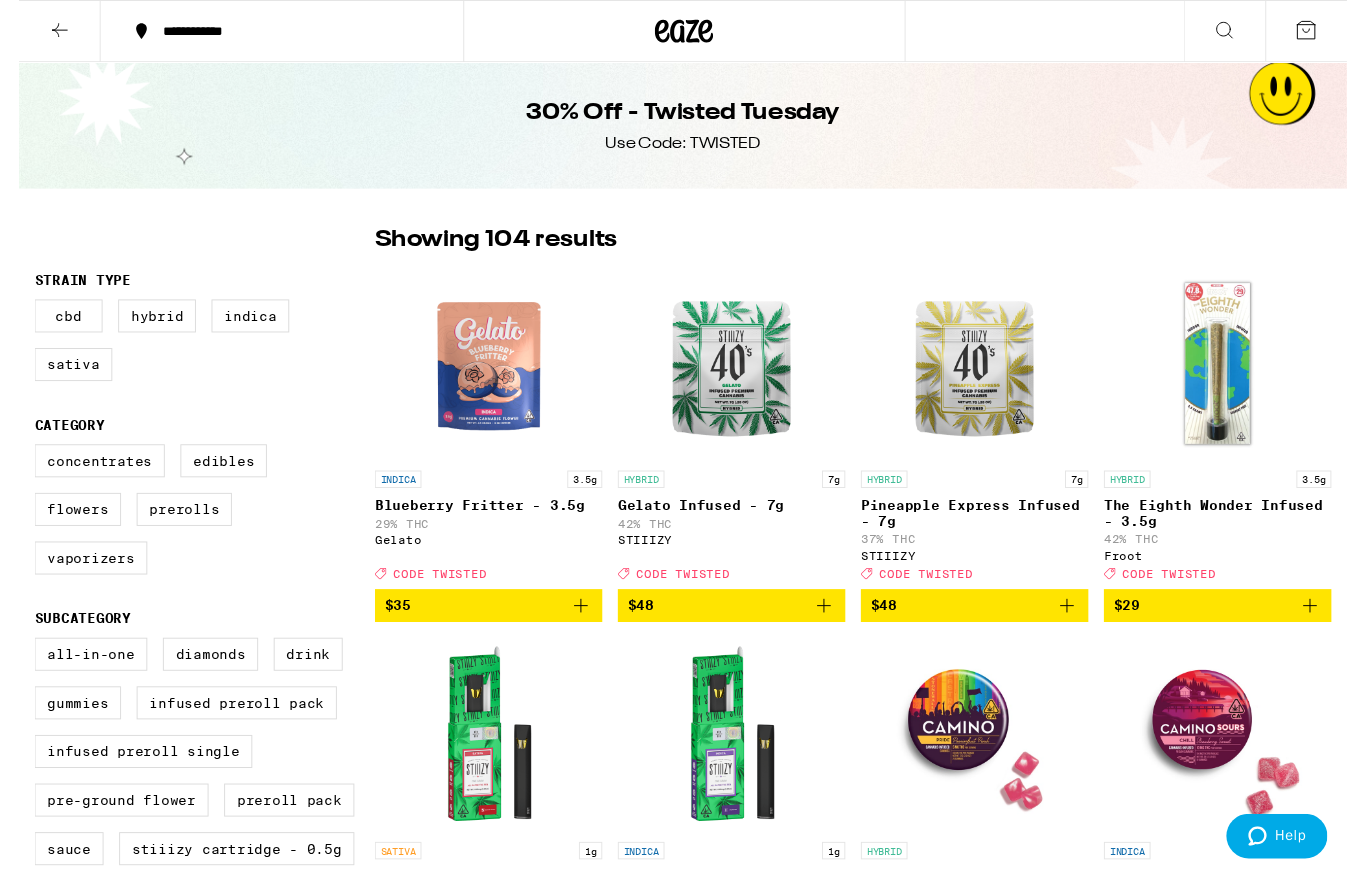 click on "Flowers" at bounding box center [60, 524] 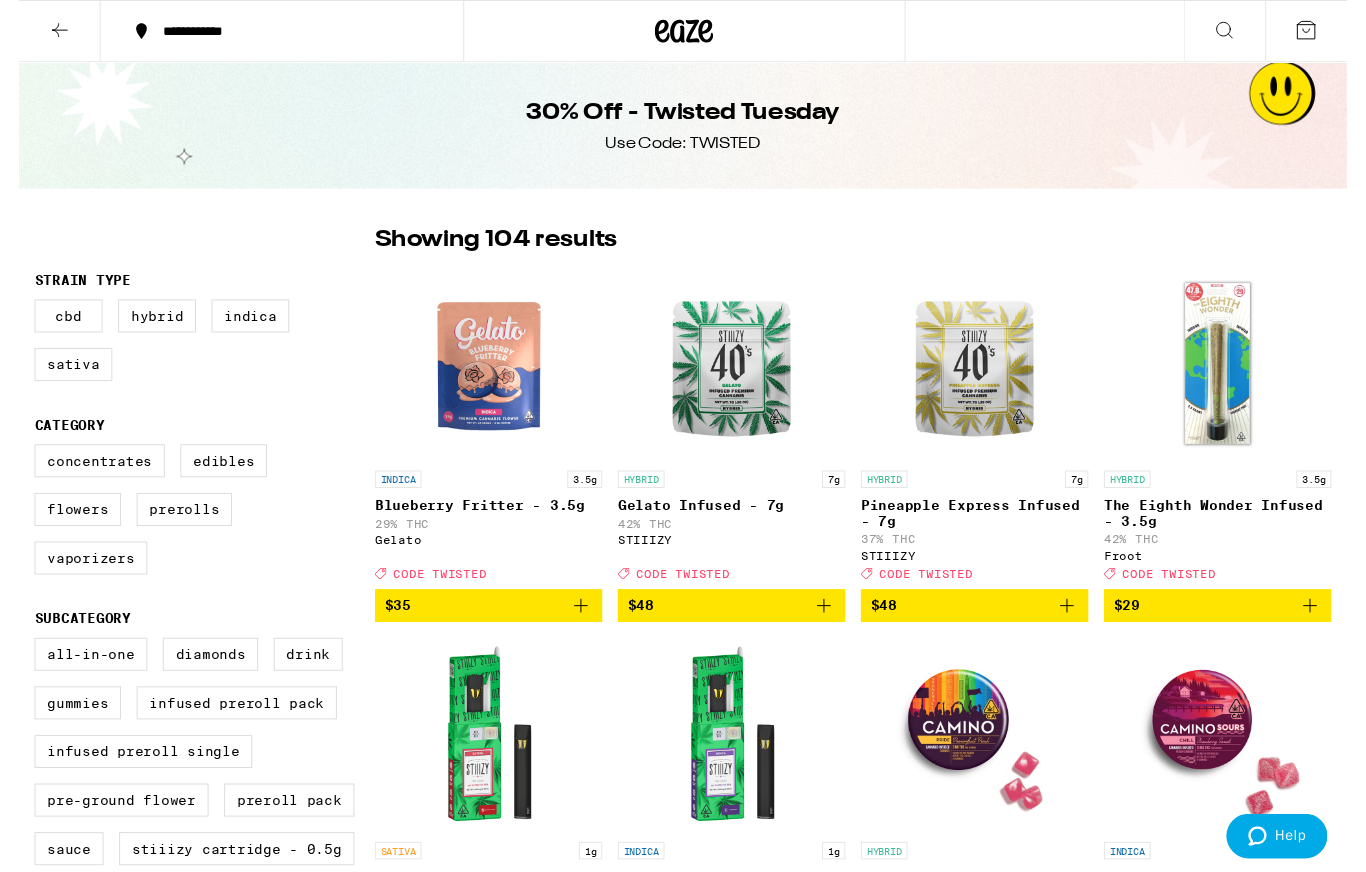 checkbox on "true" 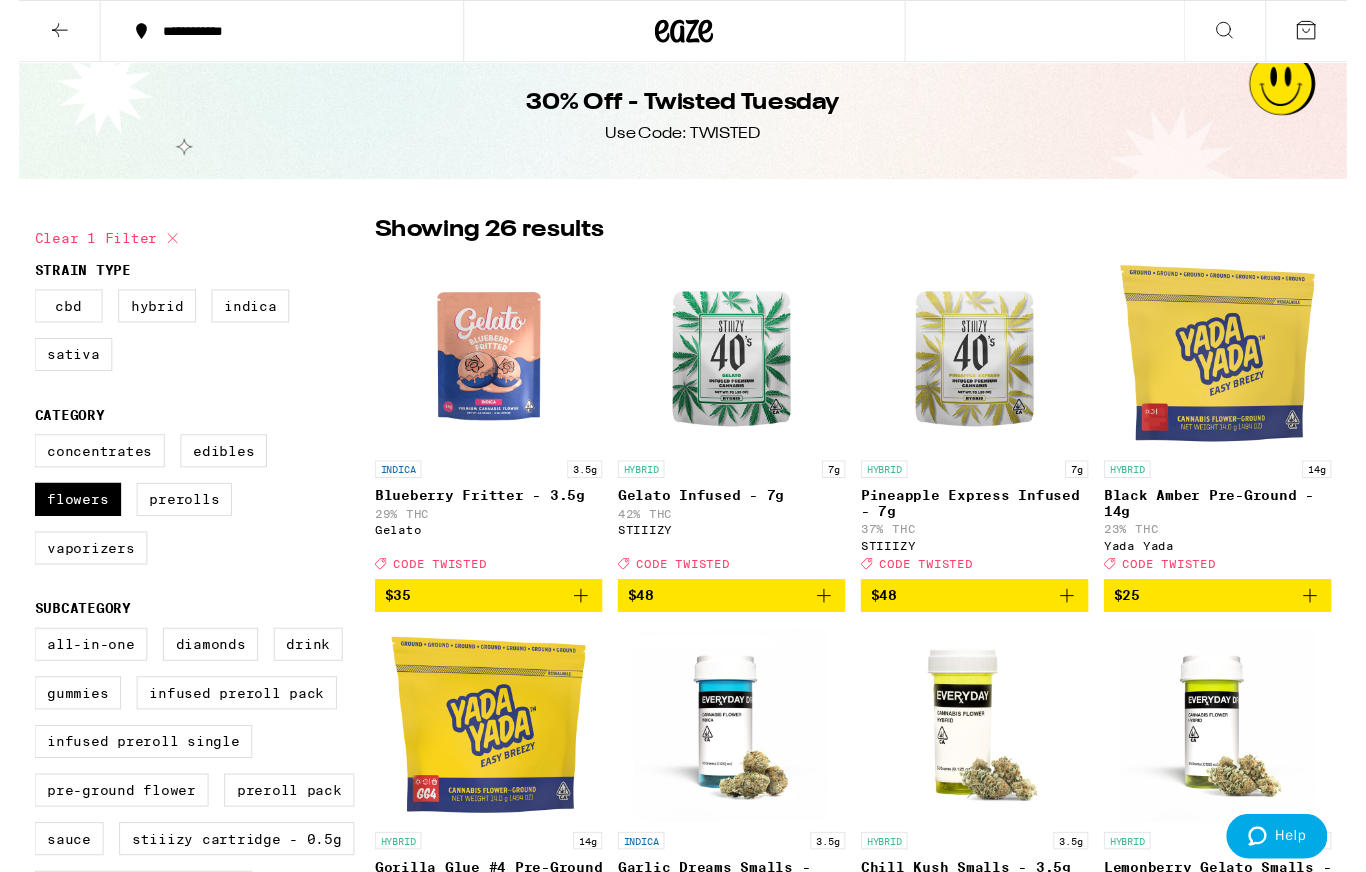 scroll, scrollTop: 0, scrollLeft: 0, axis: both 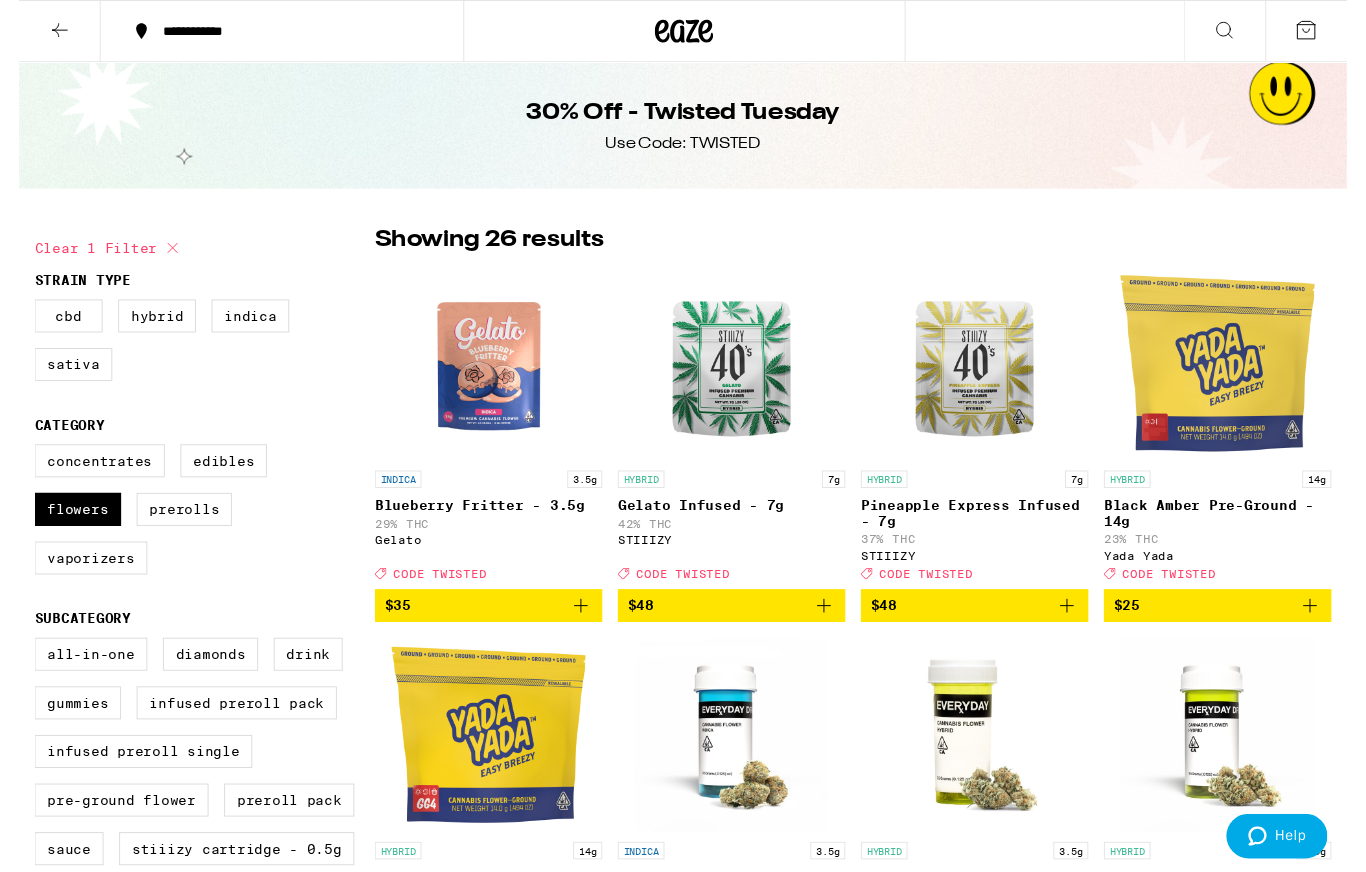 click on "30% Off - Twisted Tuesday" at bounding box center (683, 116) 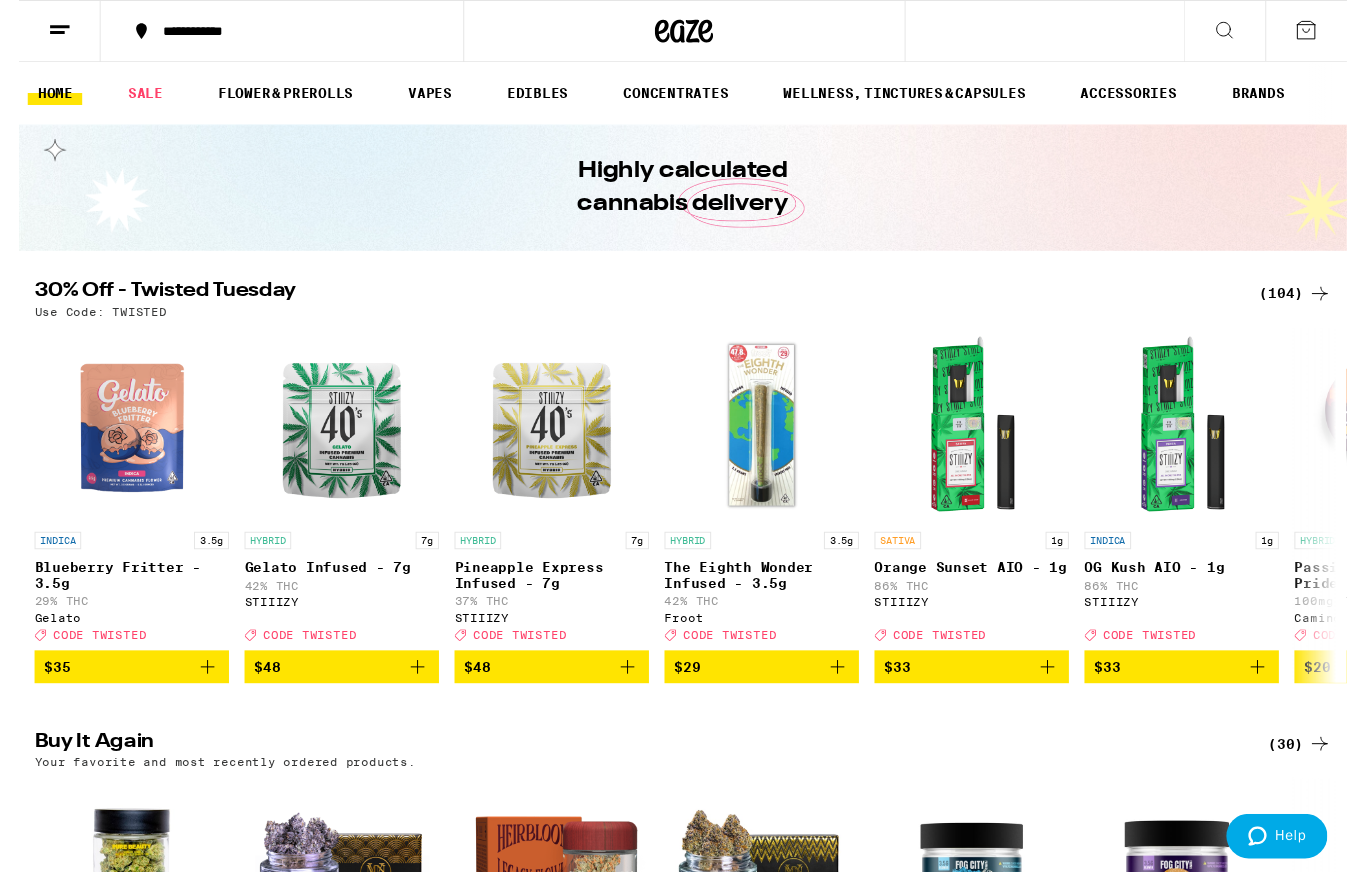 scroll, scrollTop: 0, scrollLeft: 0, axis: both 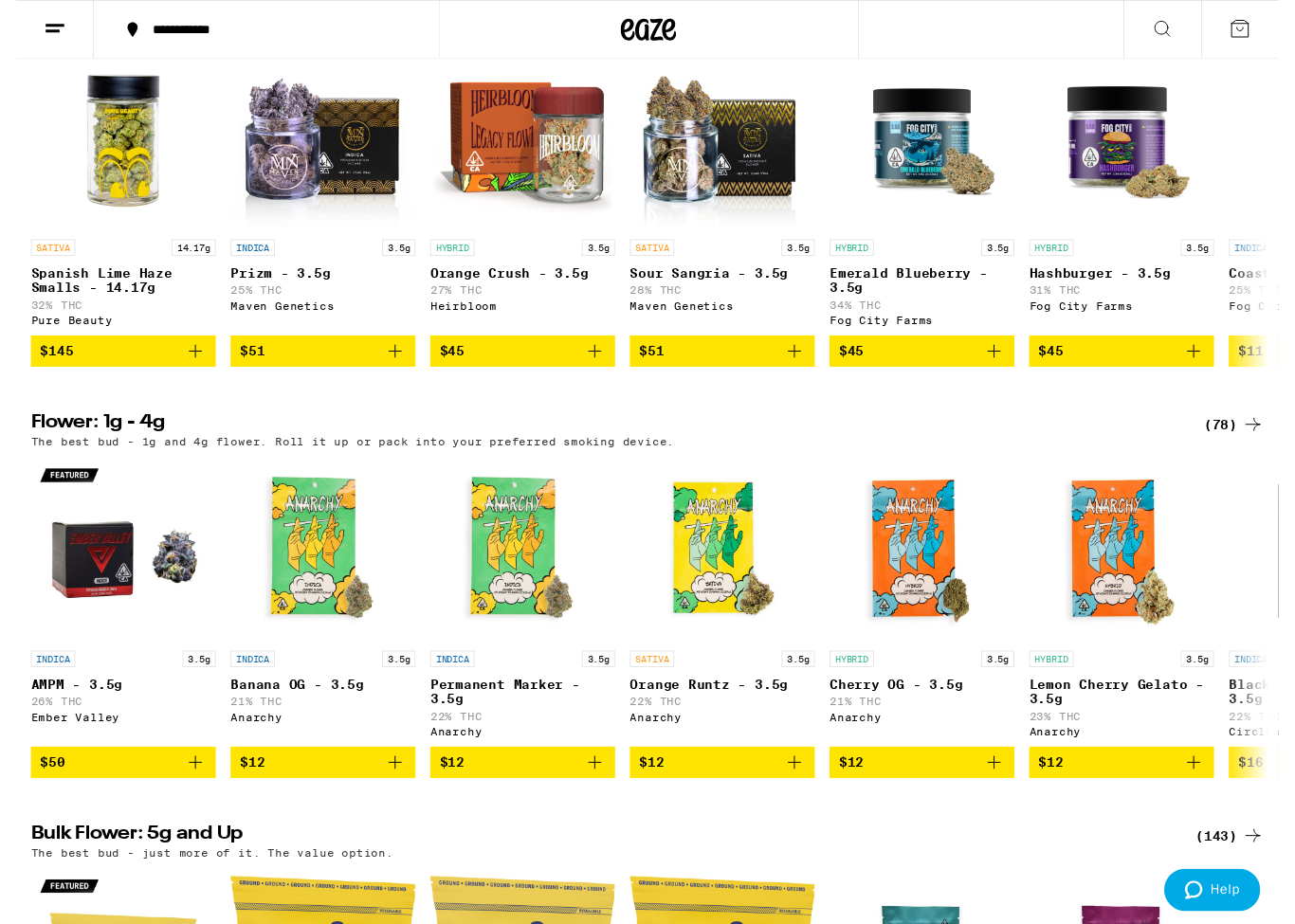 click on "(78)" at bounding box center (1249, 435) 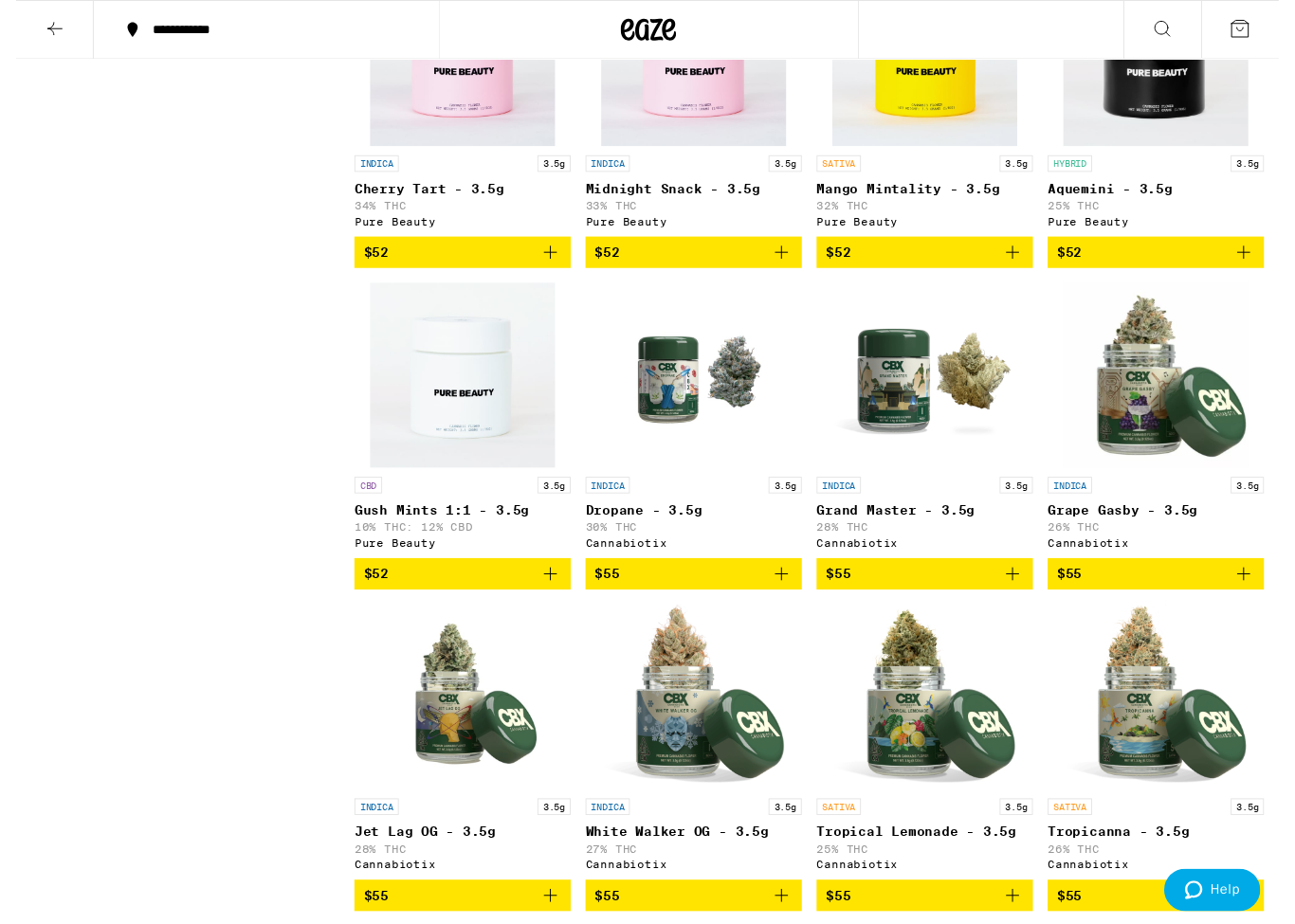 scroll, scrollTop: 5043, scrollLeft: 0, axis: vertical 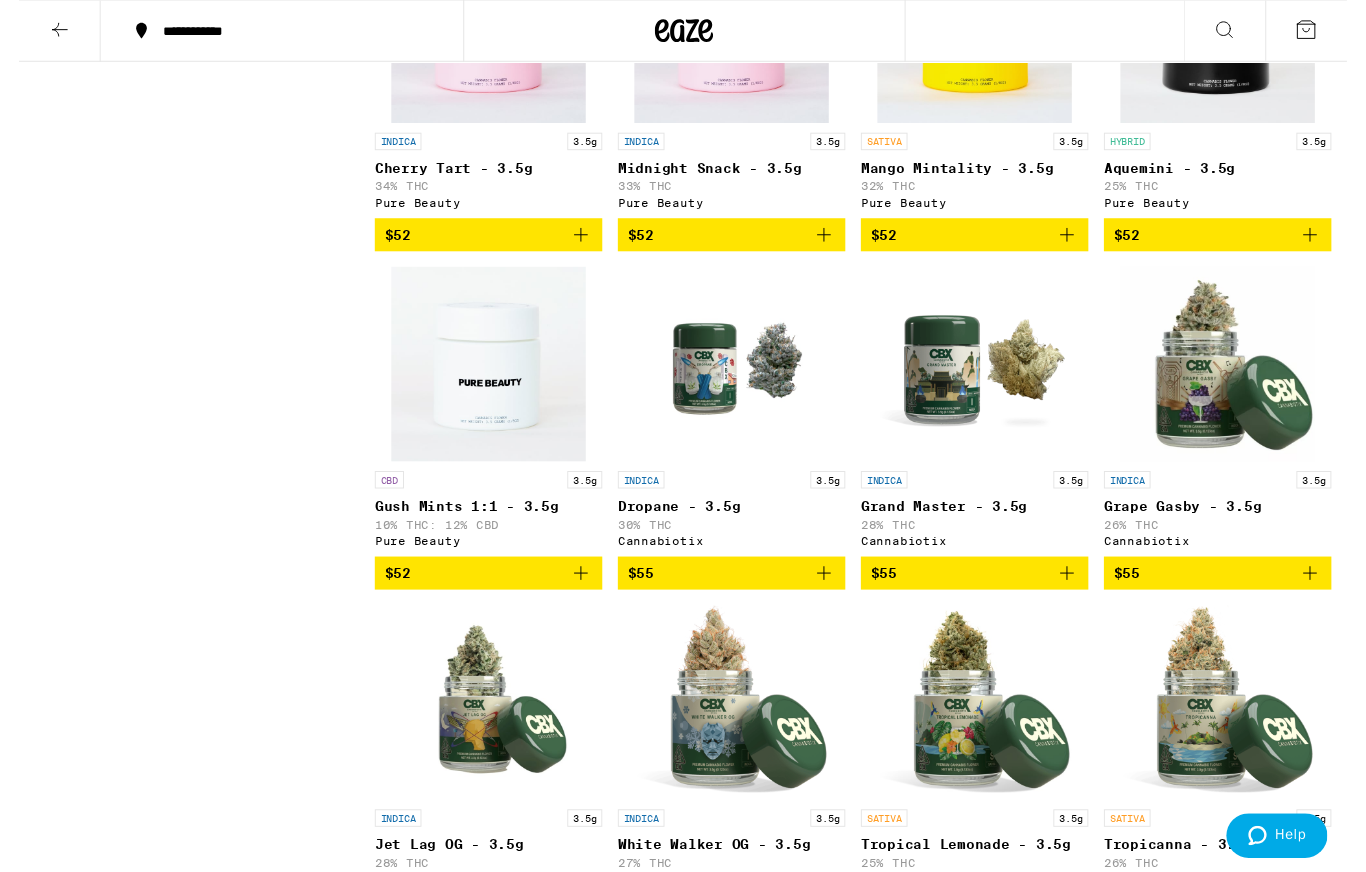 click at bounding box center [1233, 27] 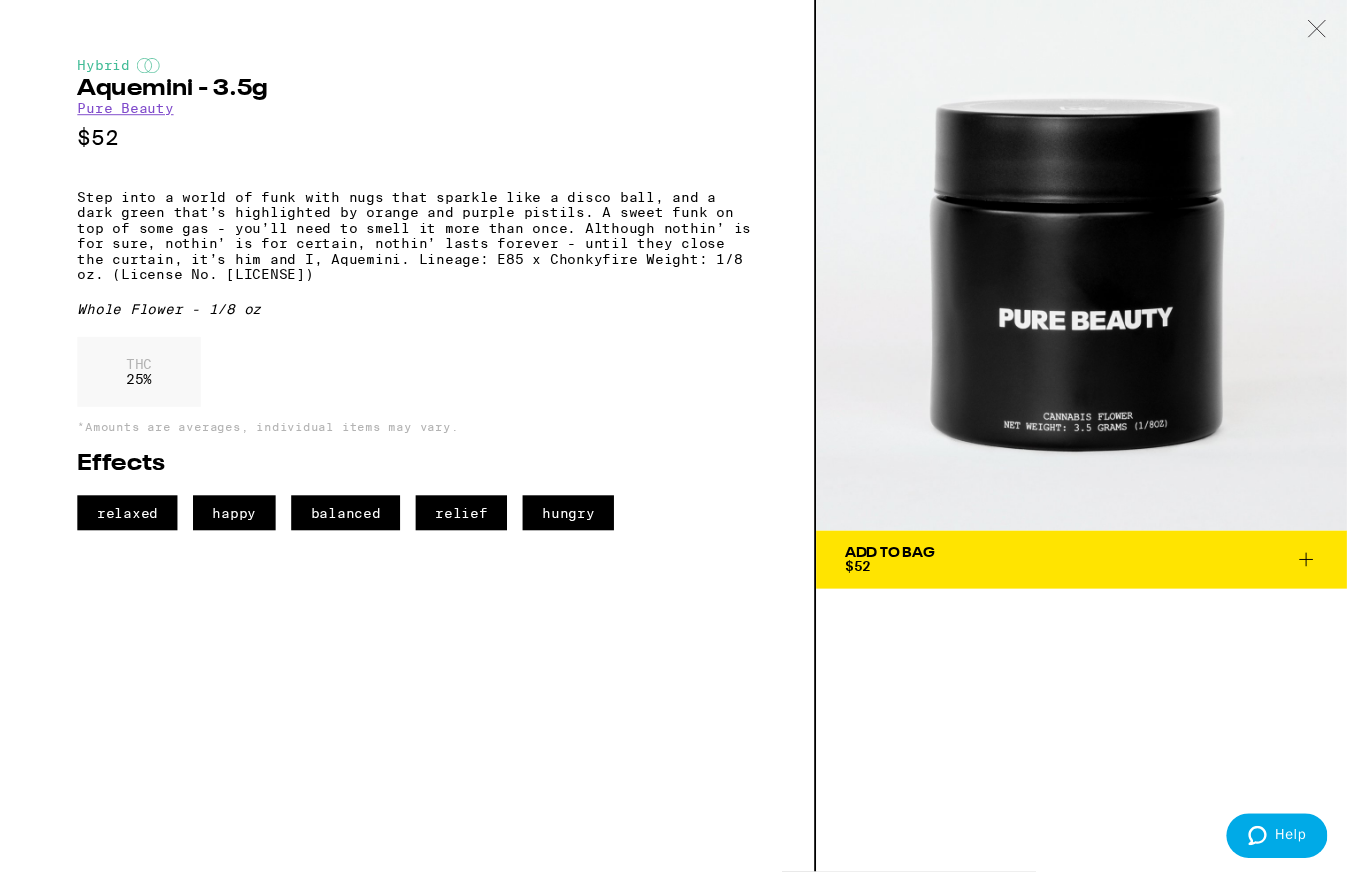 scroll, scrollTop: 5323, scrollLeft: 0, axis: vertical 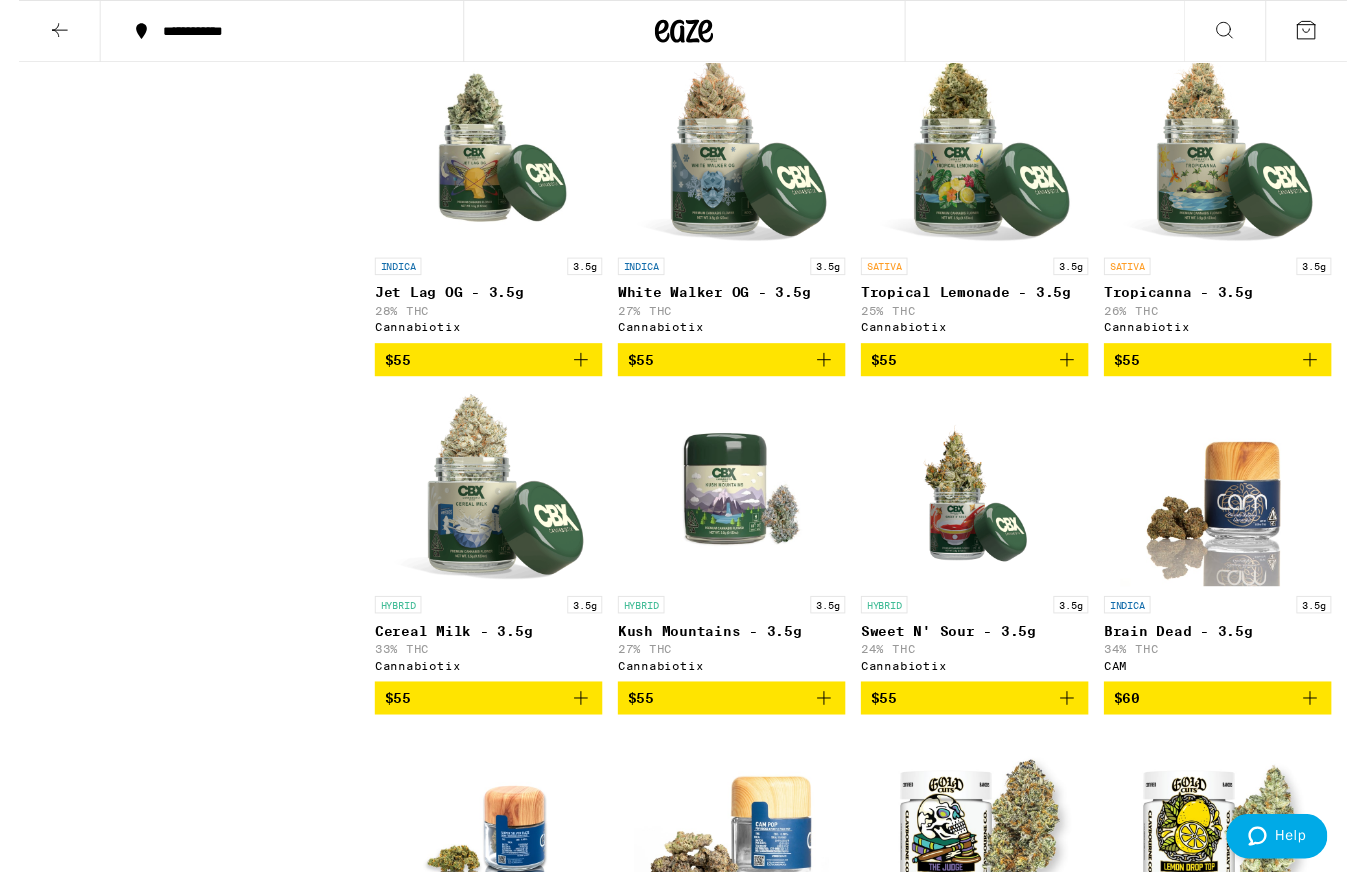 click 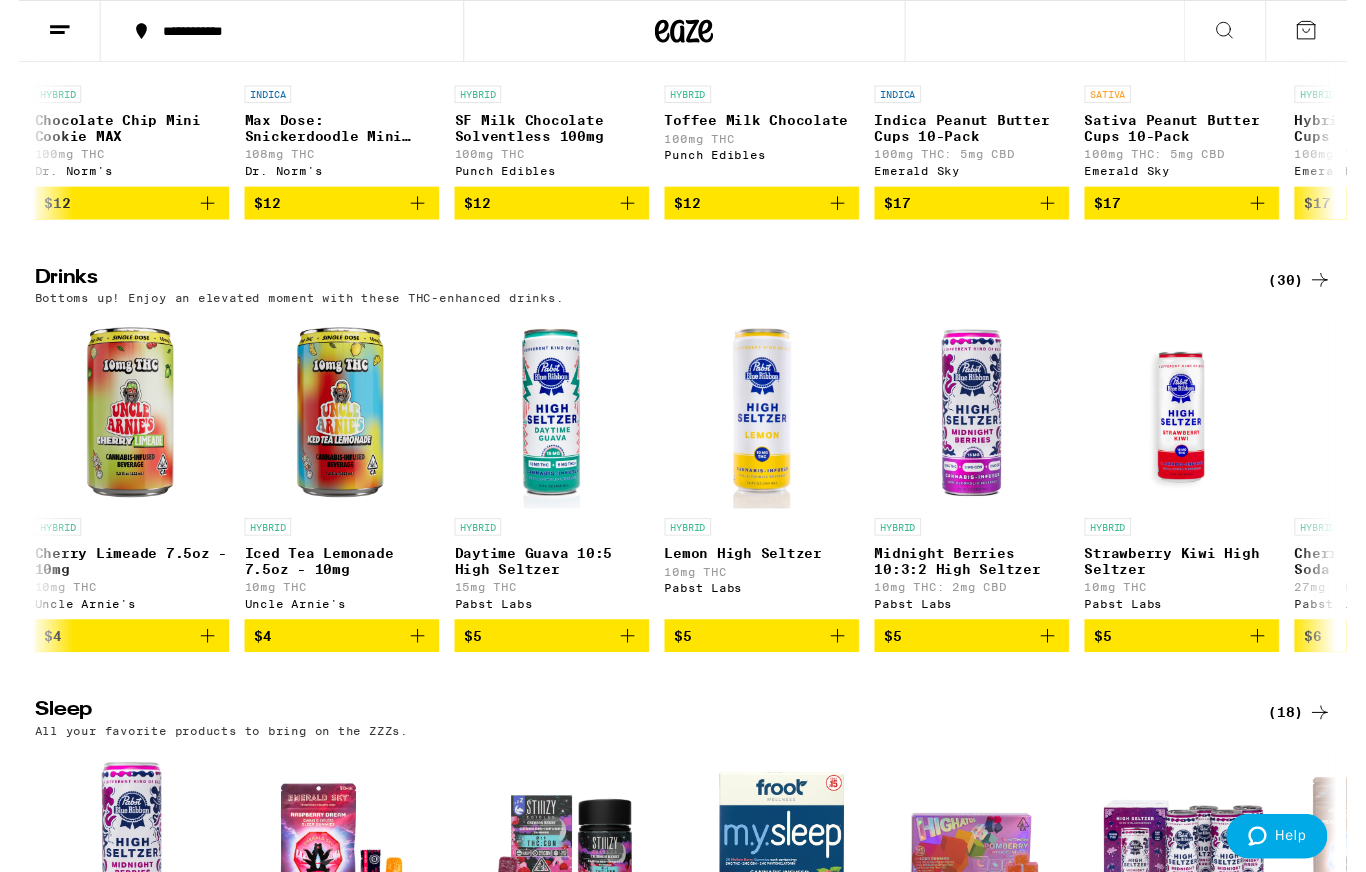 scroll, scrollTop: 0, scrollLeft: 0, axis: both 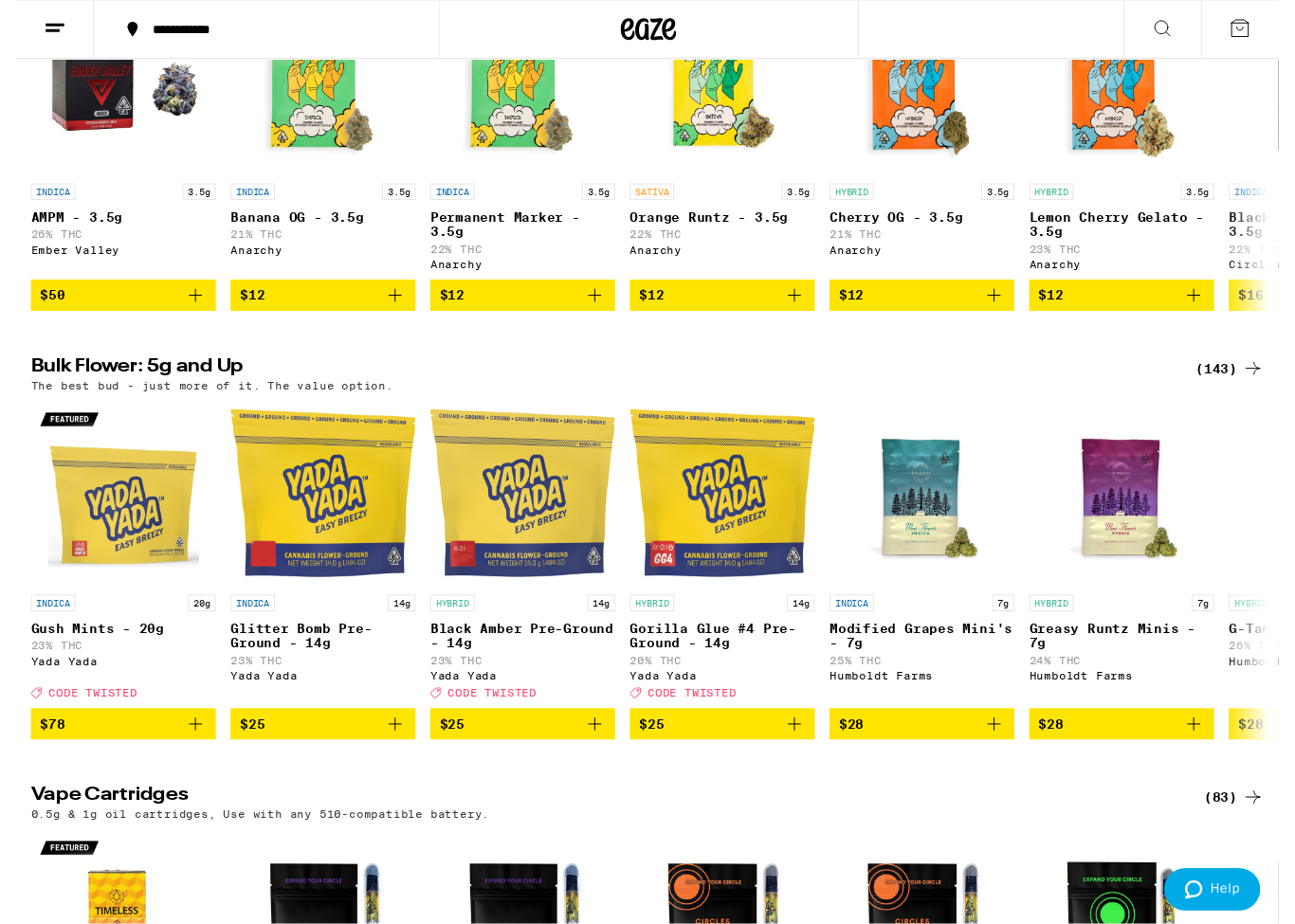 click on "(143)" at bounding box center [1245, 378] 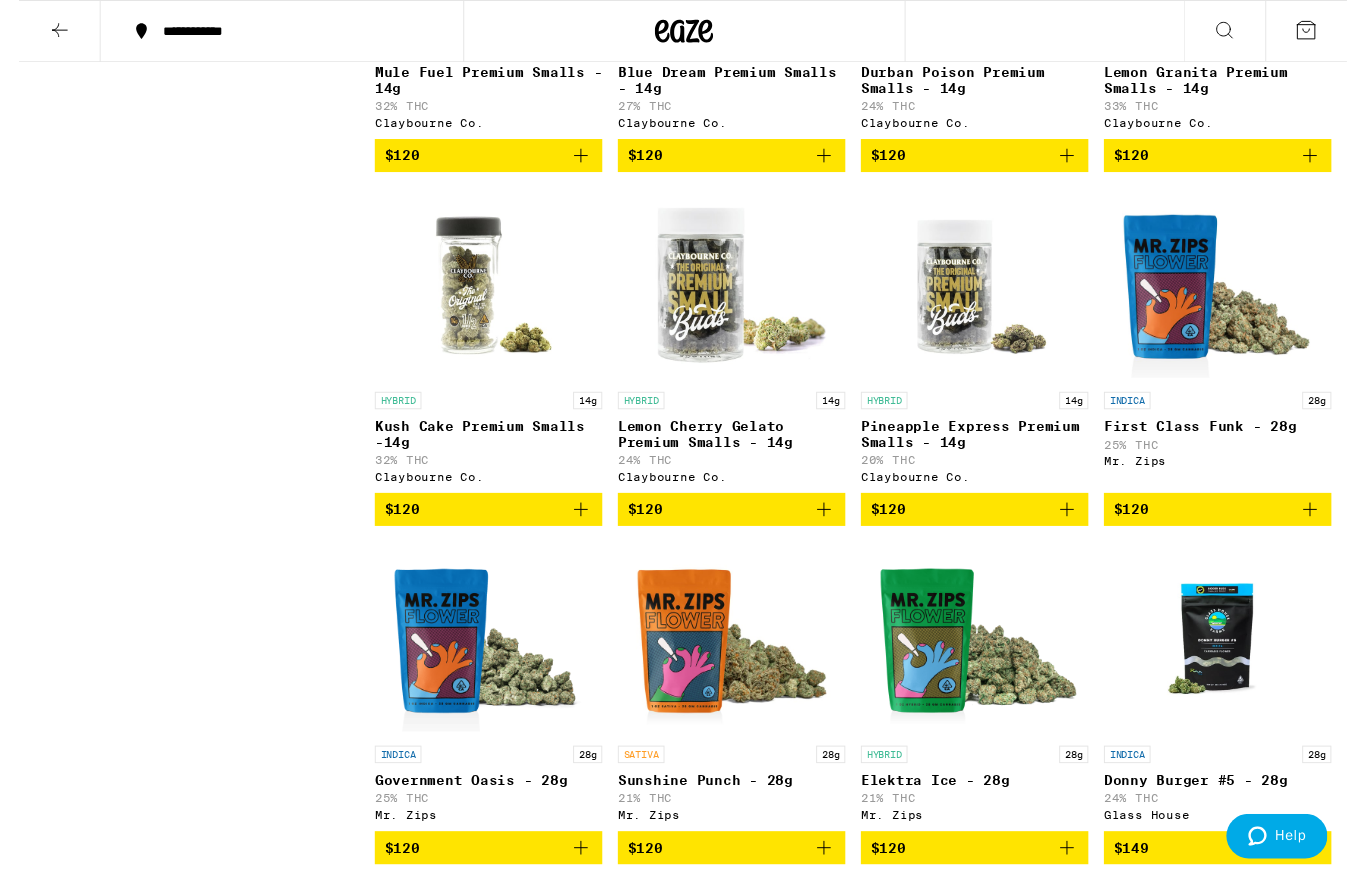 scroll, scrollTop: 10600, scrollLeft: 0, axis: vertical 